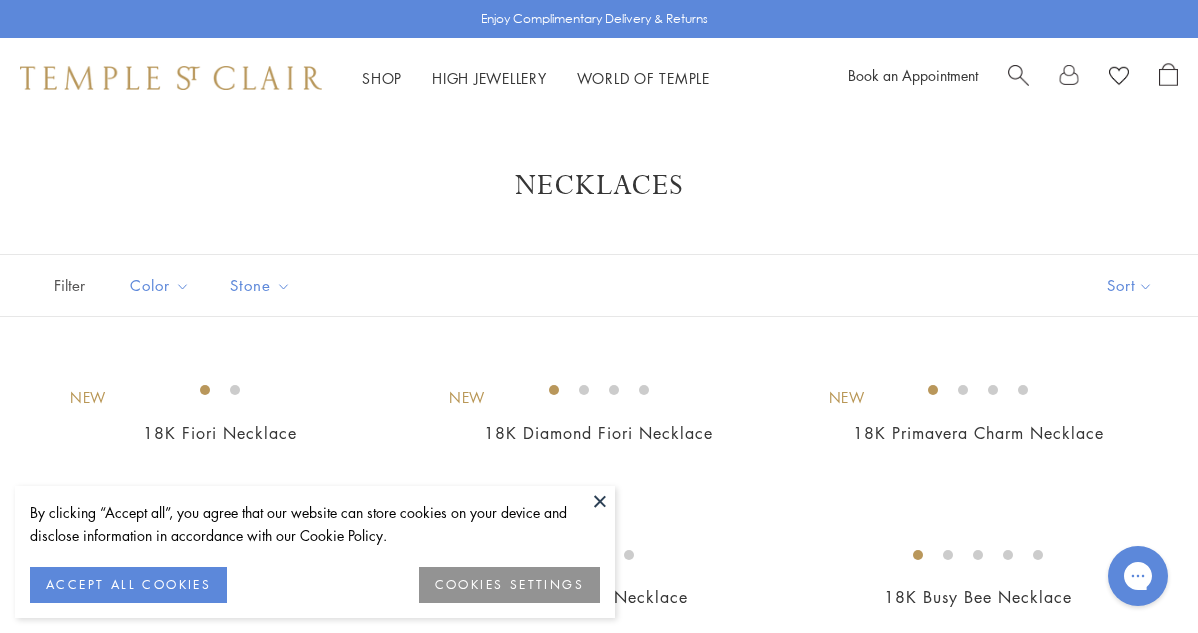 scroll, scrollTop: 0, scrollLeft: 0, axis: both 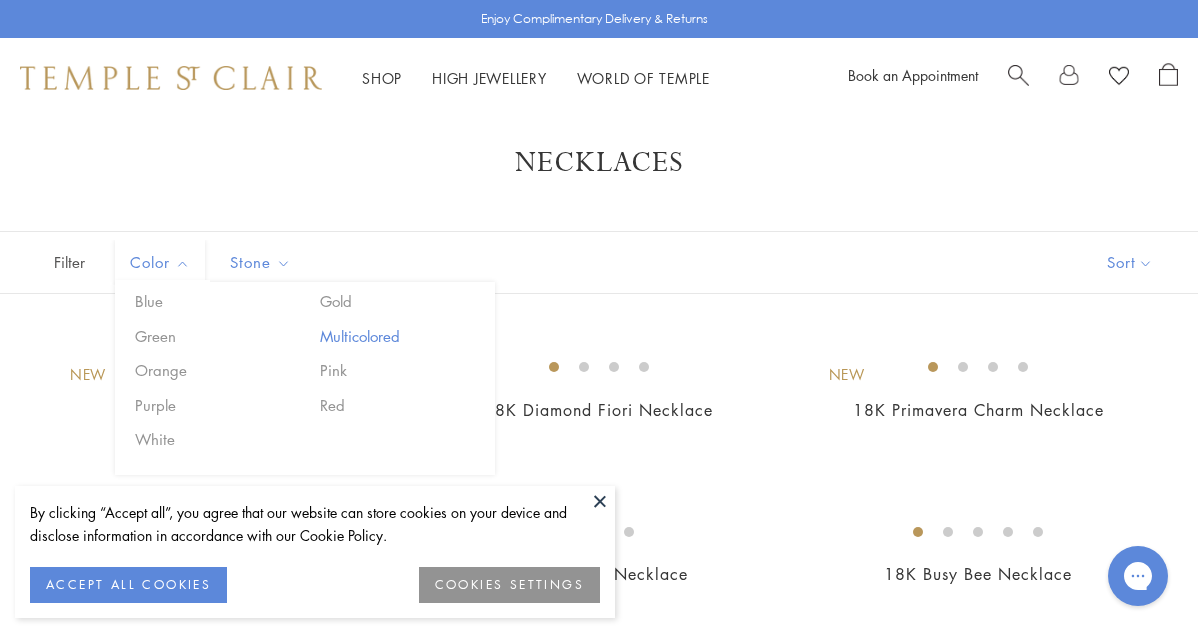 click on "Multicolored" at bounding box center [400, 336] 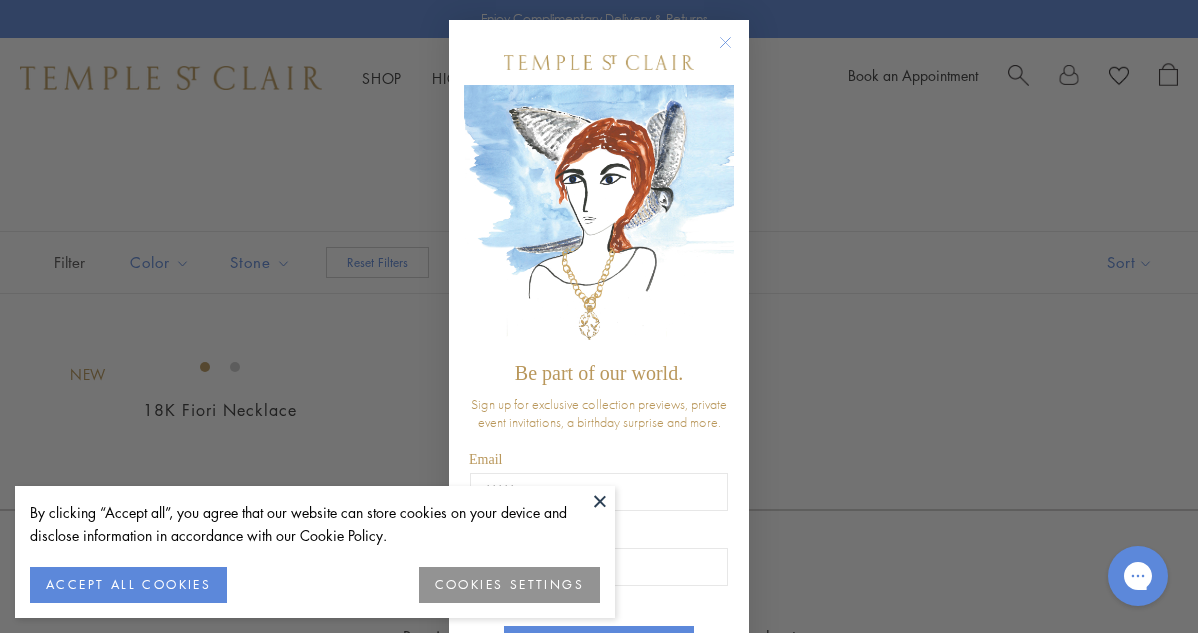 click 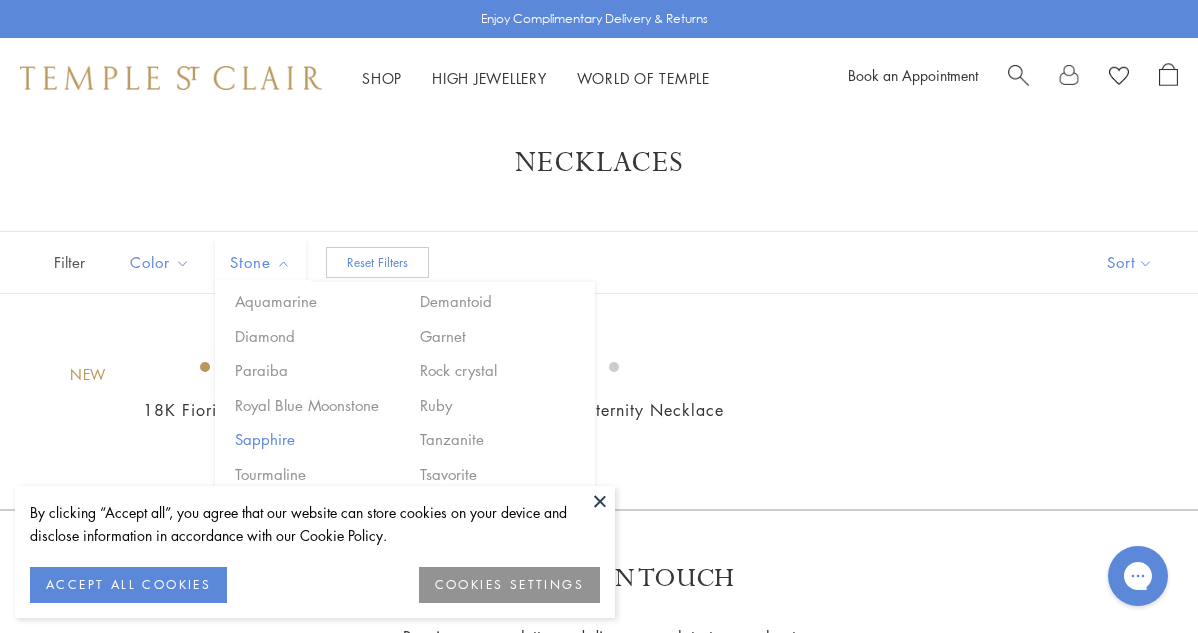 click on "Sapphire" at bounding box center (315, 439) 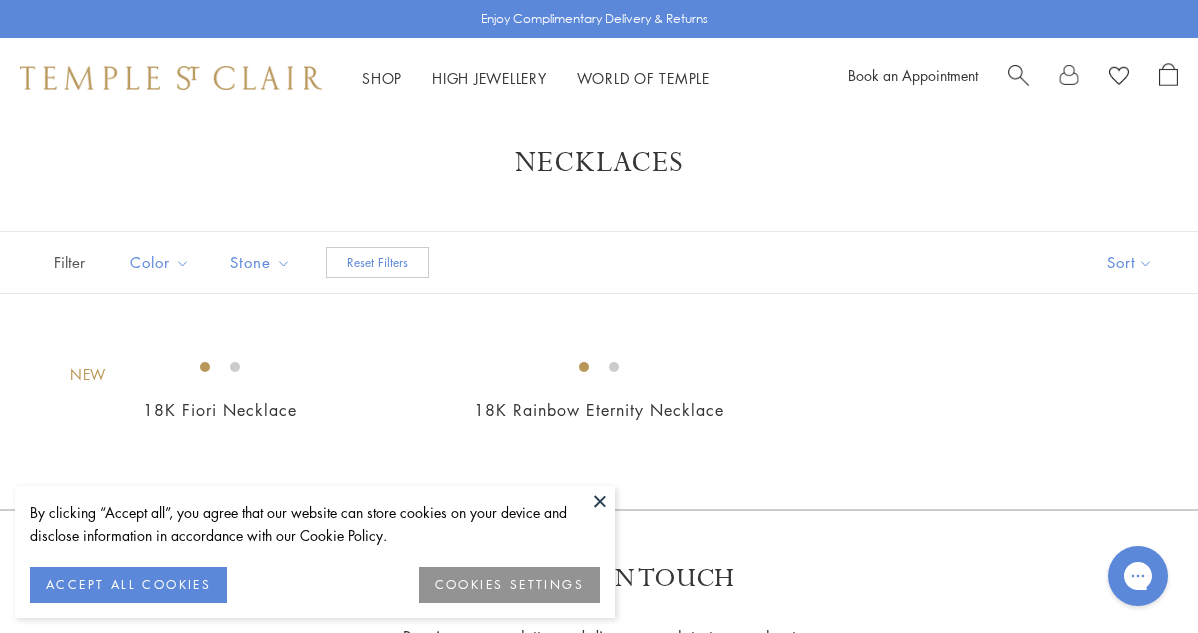click at bounding box center [600, 501] 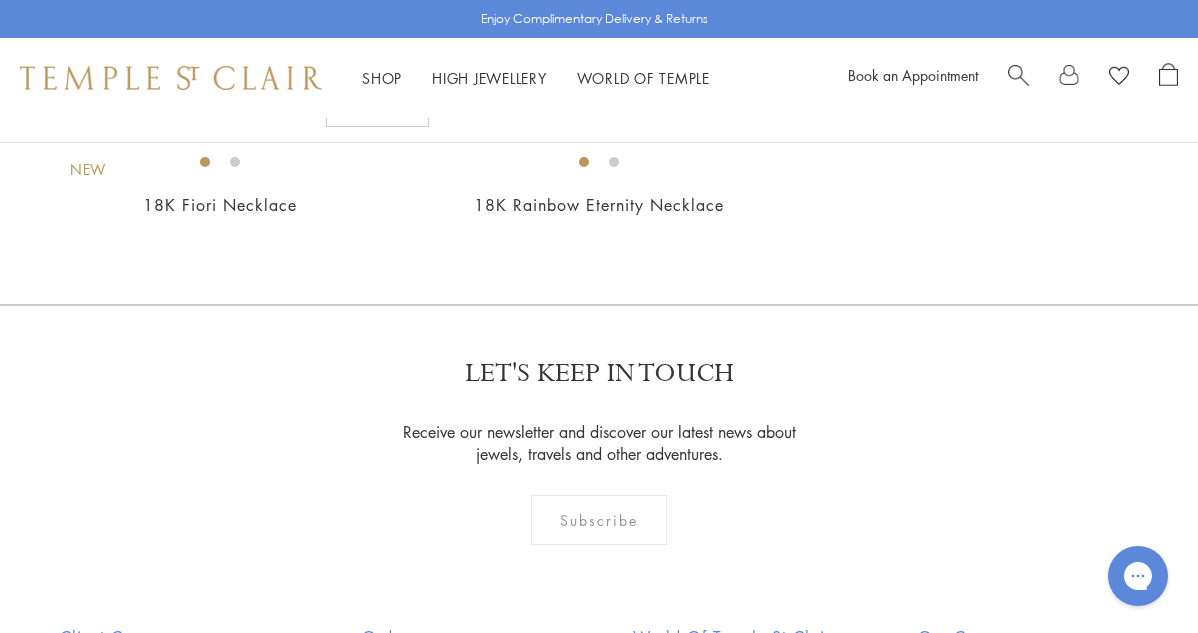 scroll, scrollTop: 227, scrollLeft: 0, axis: vertical 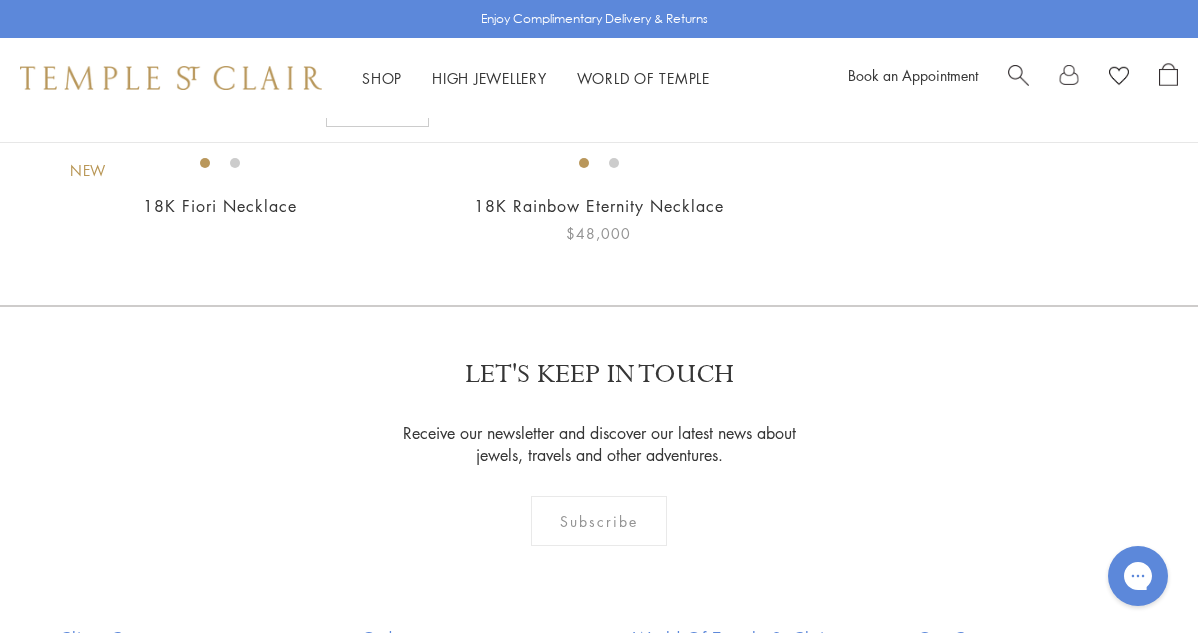 click at bounding box center [0, 0] 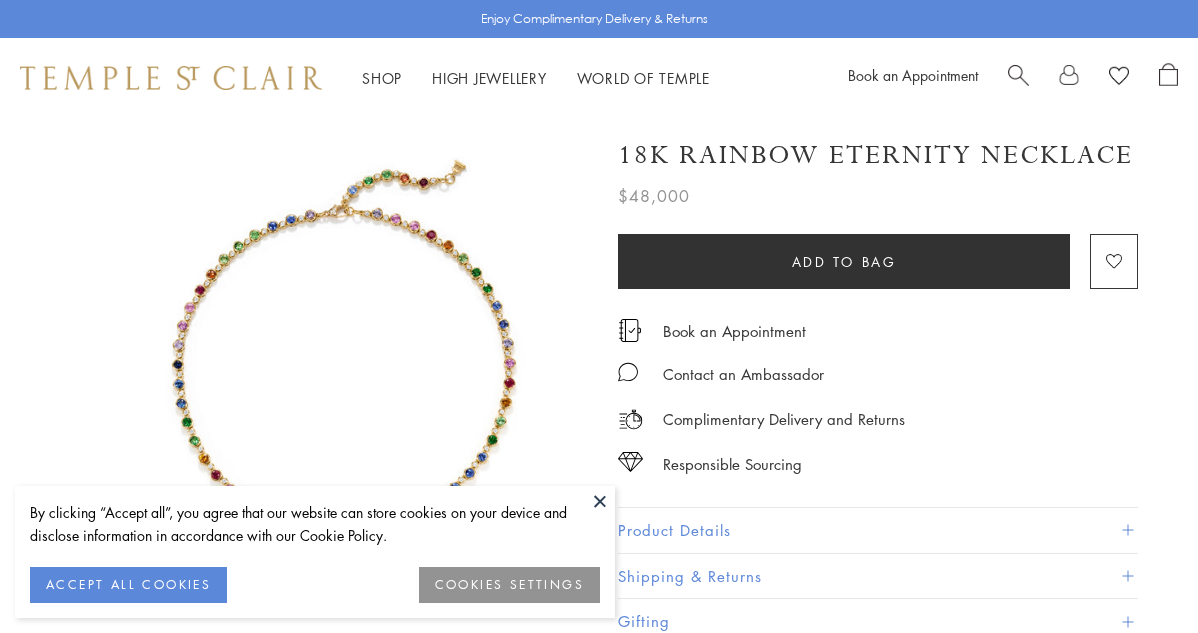 scroll, scrollTop: 0, scrollLeft: 0, axis: both 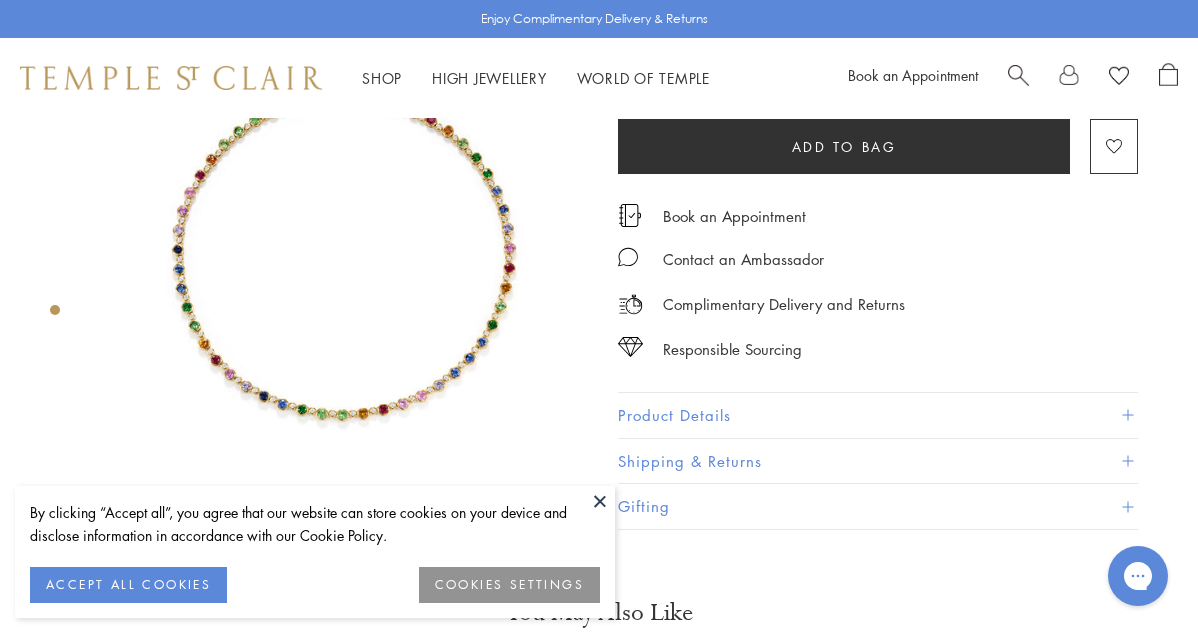 click at bounding box center [344, 247] 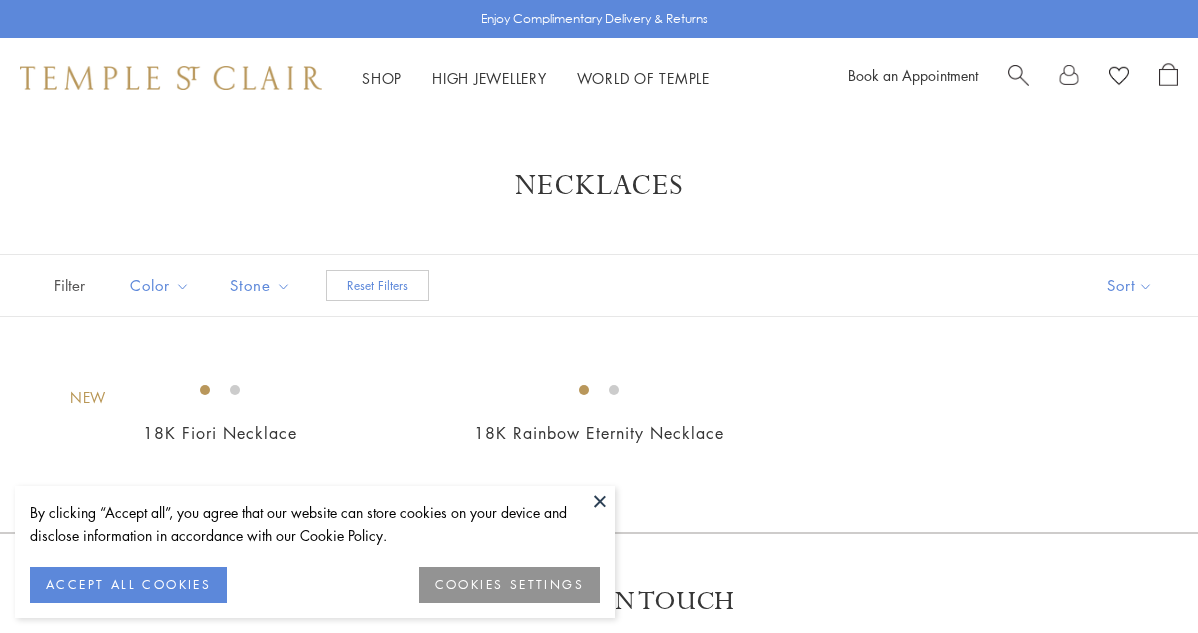 scroll, scrollTop: 227, scrollLeft: 0, axis: vertical 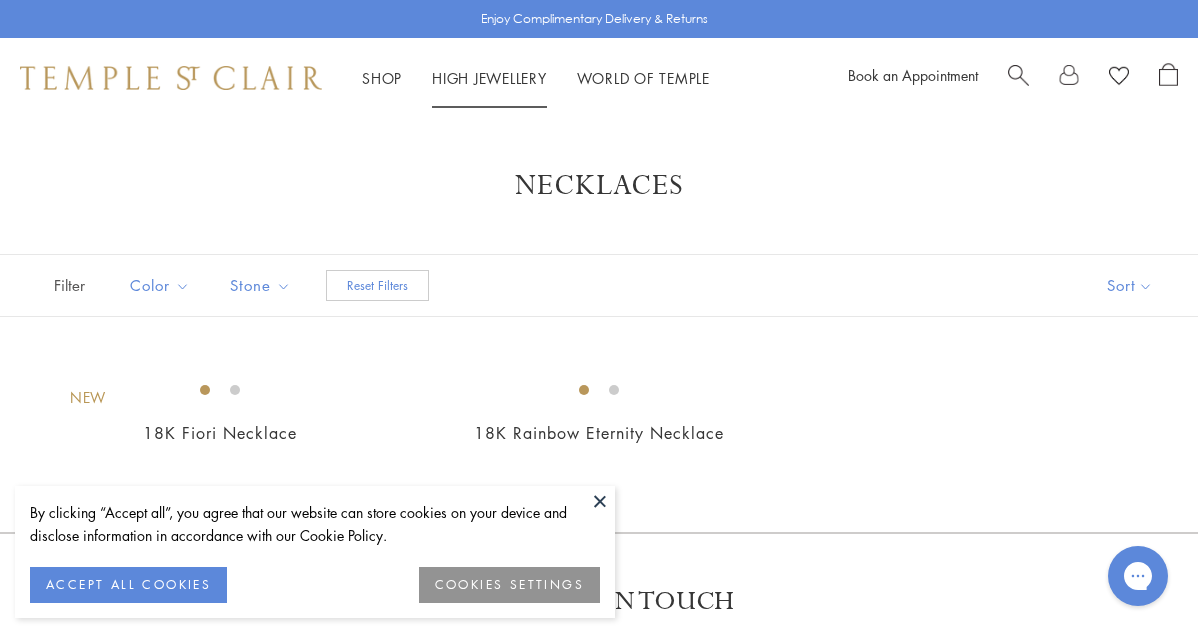 click on "High Jewellery High Jewellery" at bounding box center (489, 78) 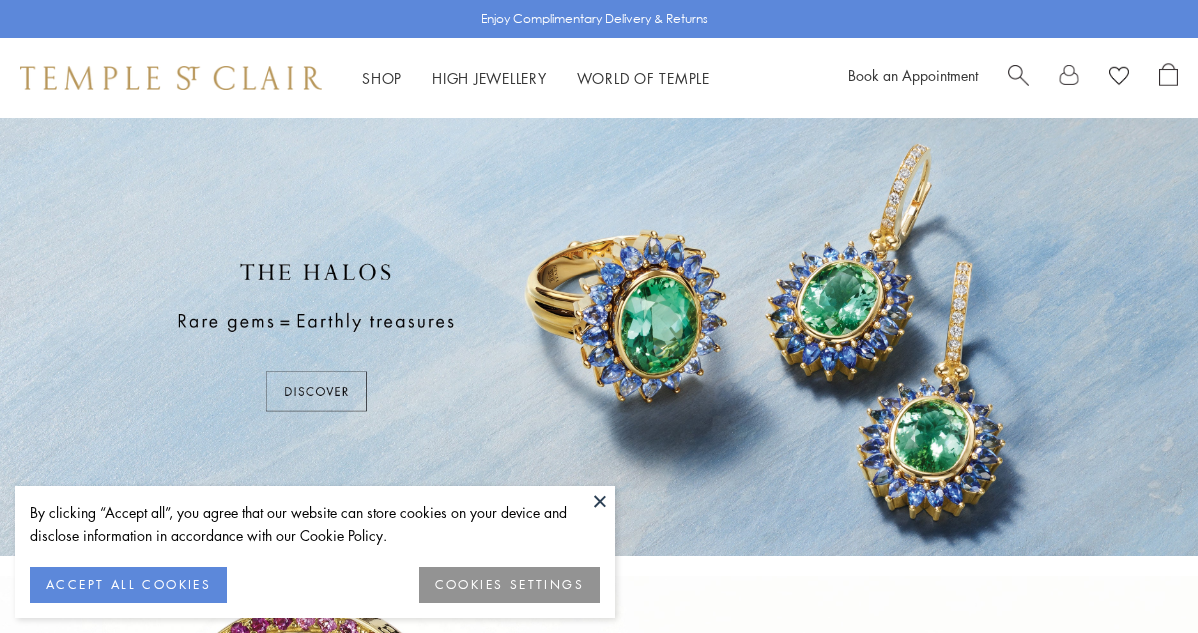 scroll, scrollTop: 0, scrollLeft: 0, axis: both 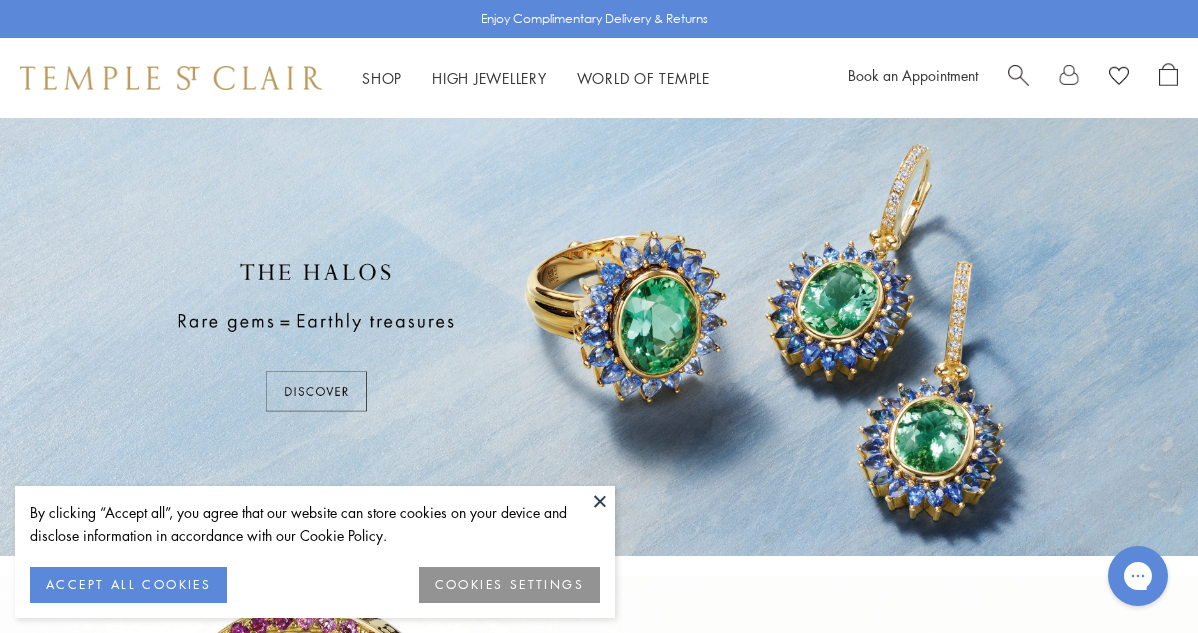 click at bounding box center (600, 501) 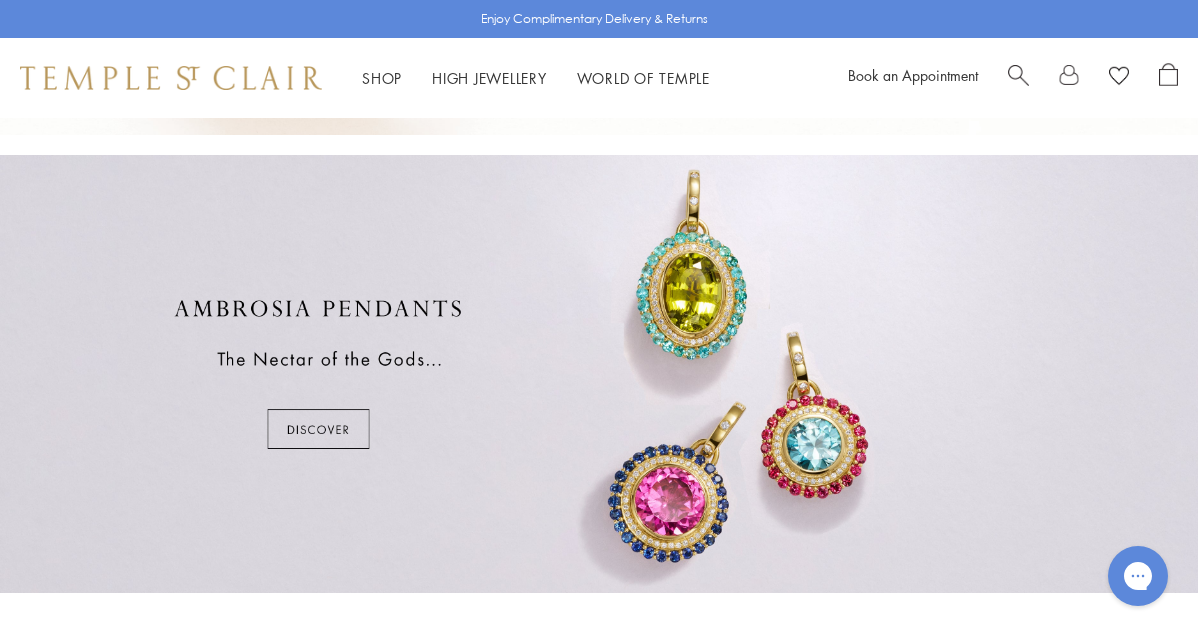 scroll, scrollTop: 878, scrollLeft: 0, axis: vertical 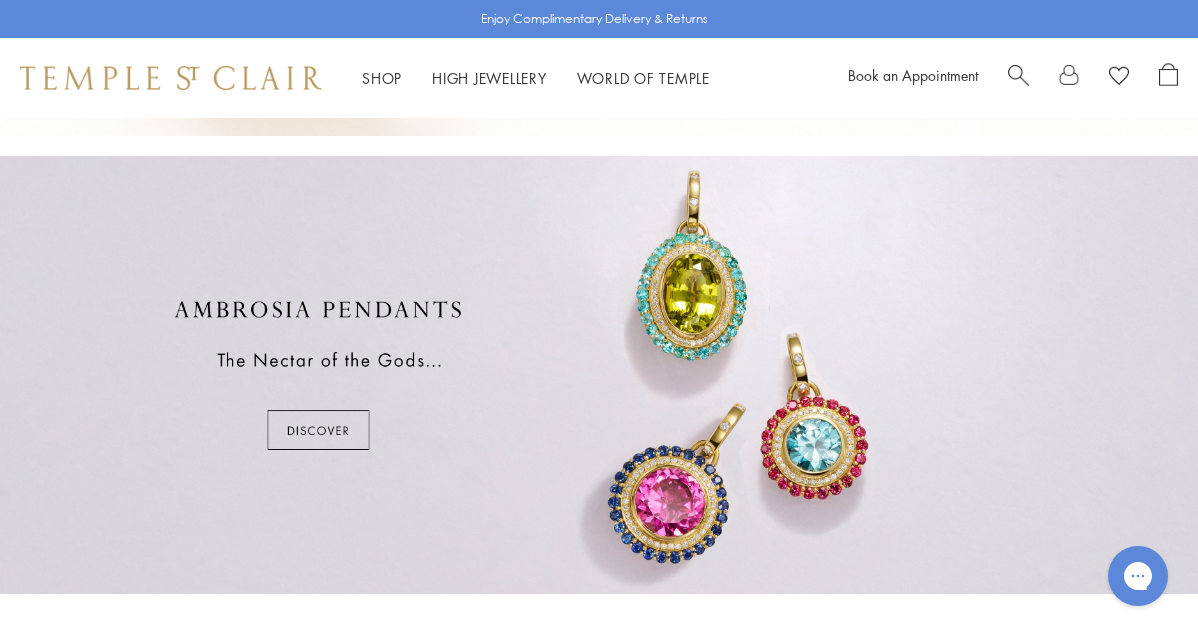 click at bounding box center (599, 375) 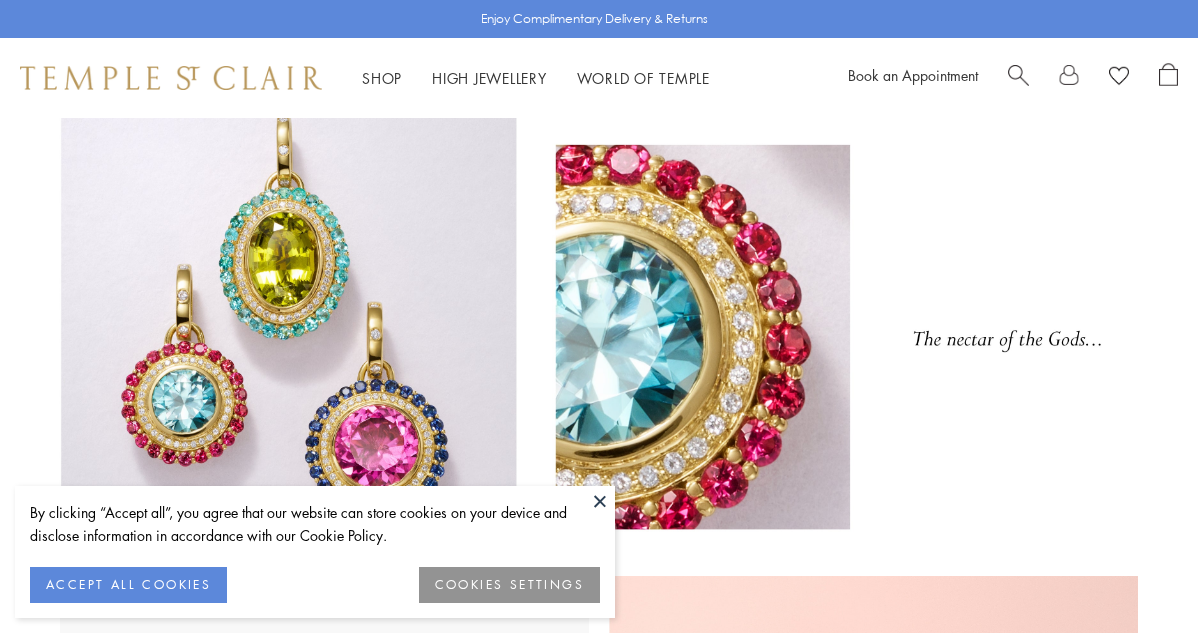 scroll, scrollTop: 0, scrollLeft: 0, axis: both 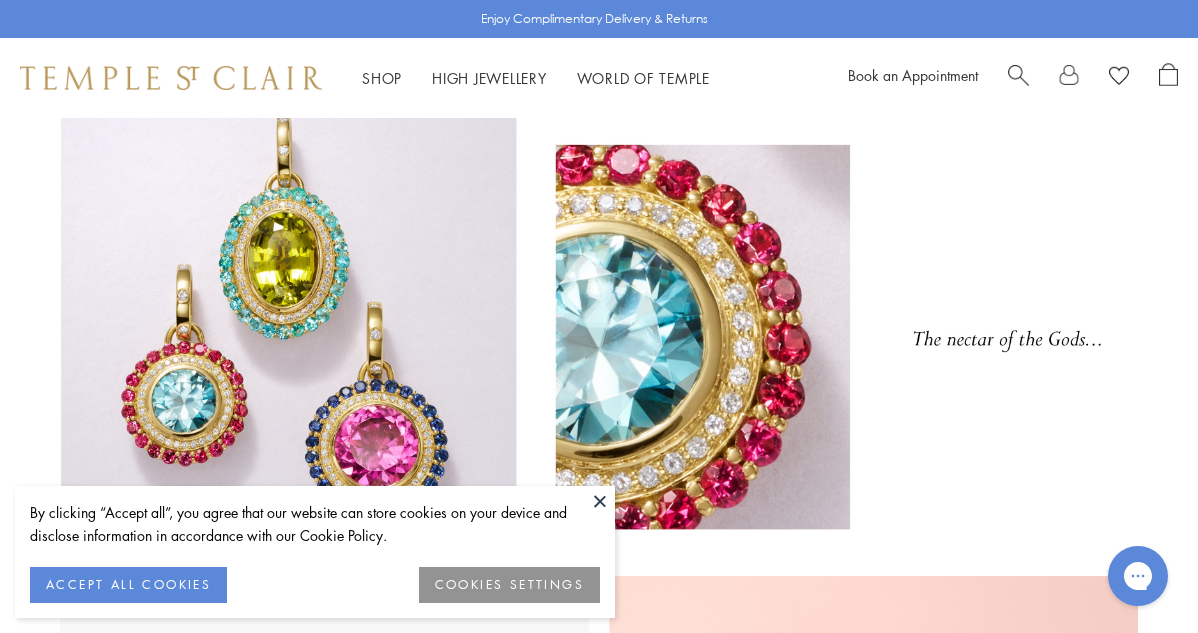 click at bounding box center [600, 501] 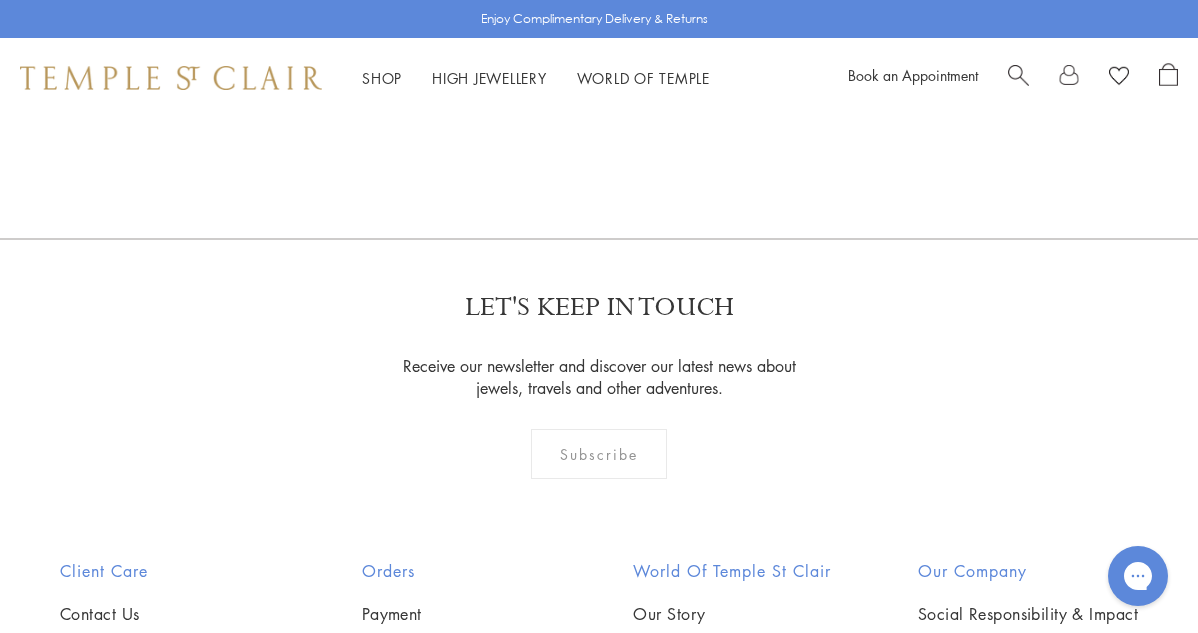 scroll, scrollTop: 3186, scrollLeft: 0, axis: vertical 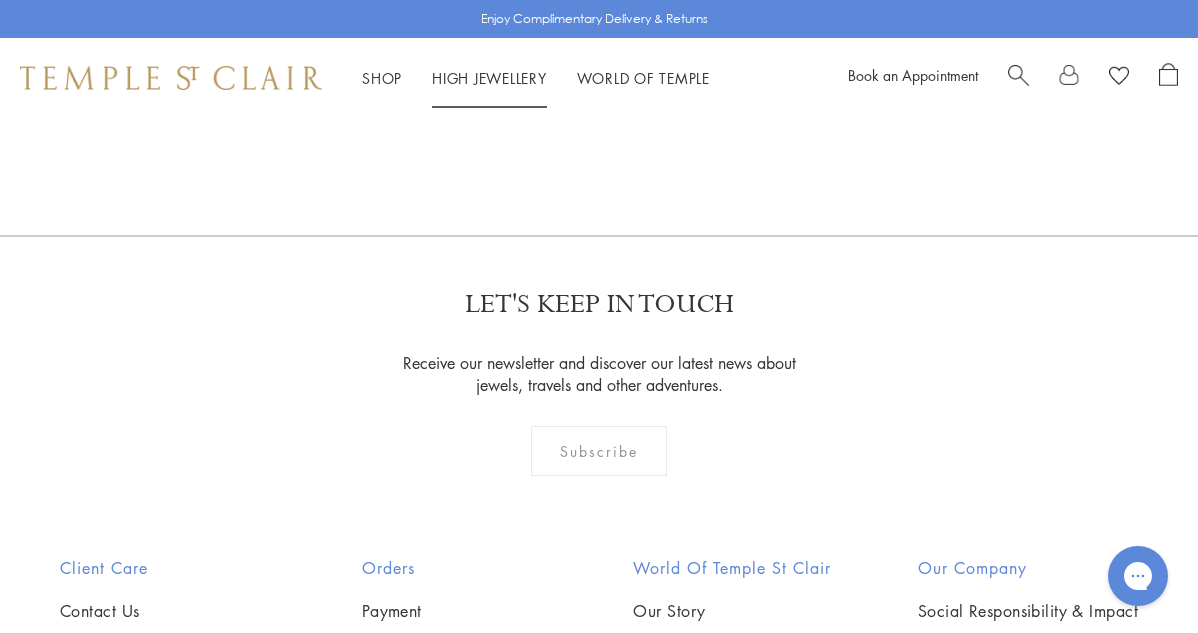 click on "High Jewellery High Jewellery" at bounding box center [489, 78] 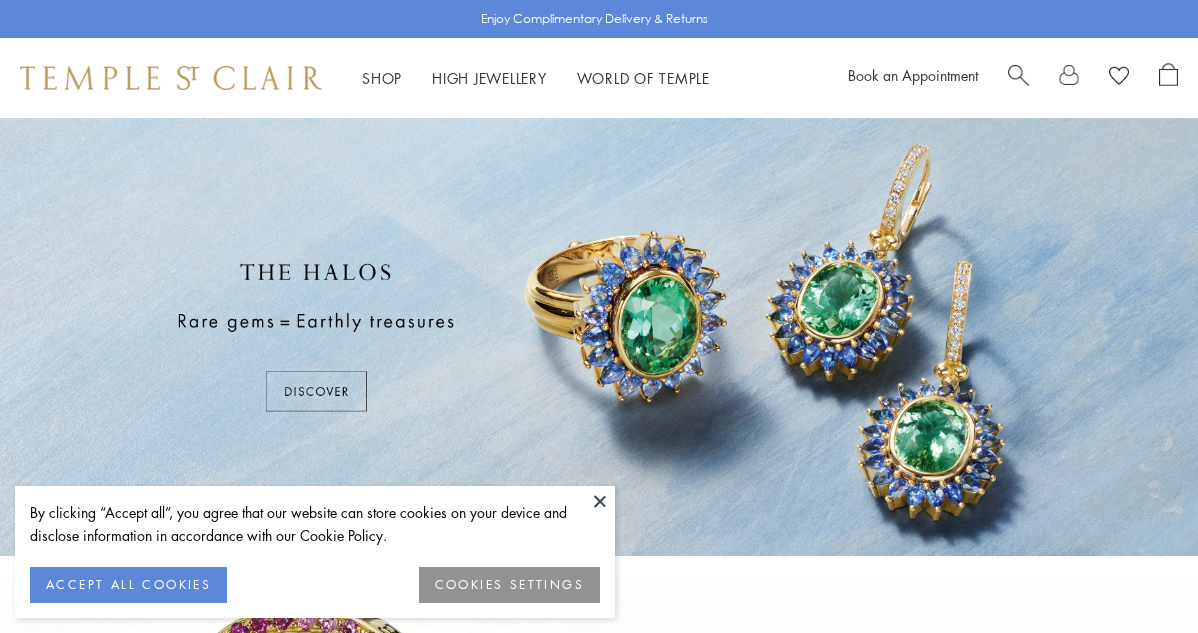 scroll, scrollTop: 0, scrollLeft: 0, axis: both 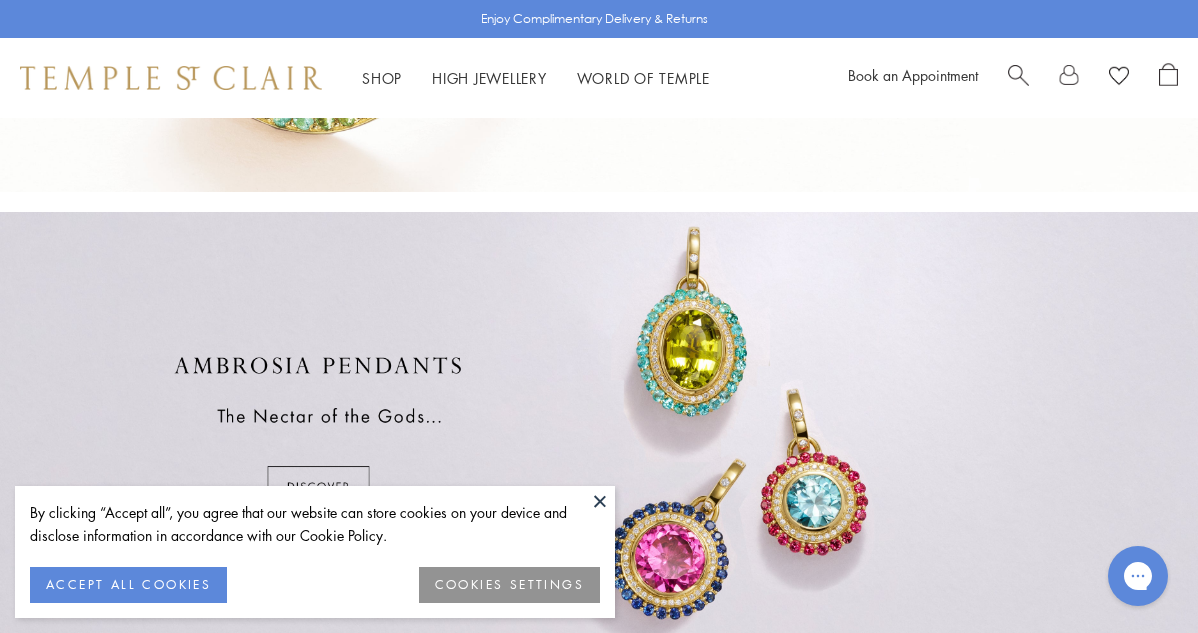 click at bounding box center (600, 501) 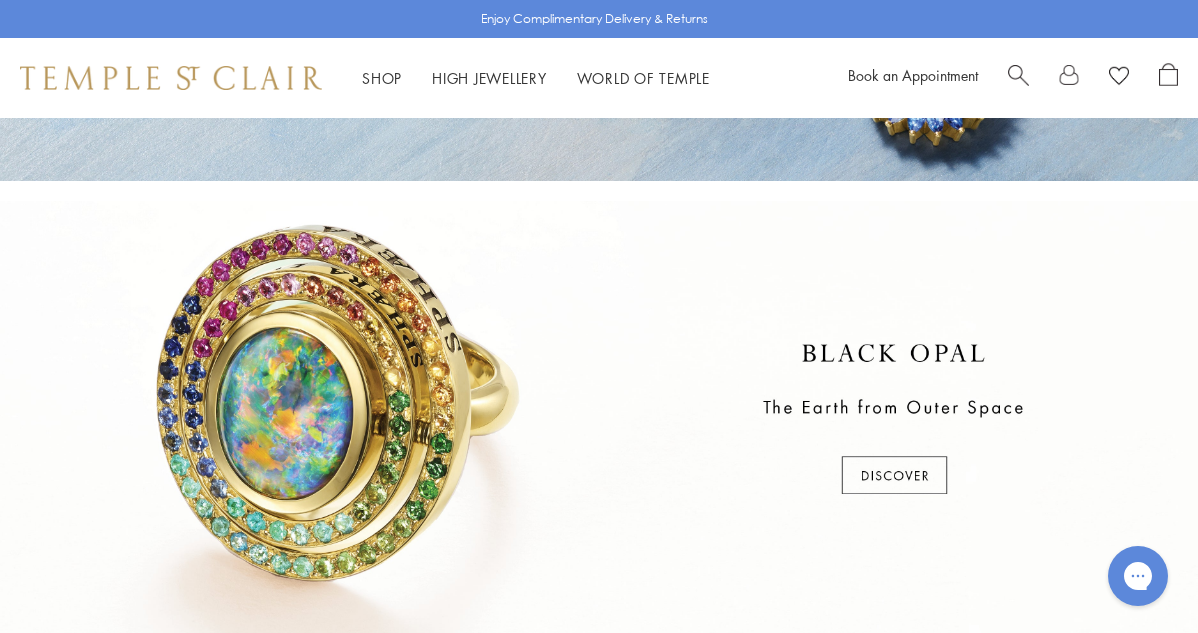 scroll, scrollTop: 377, scrollLeft: 0, axis: vertical 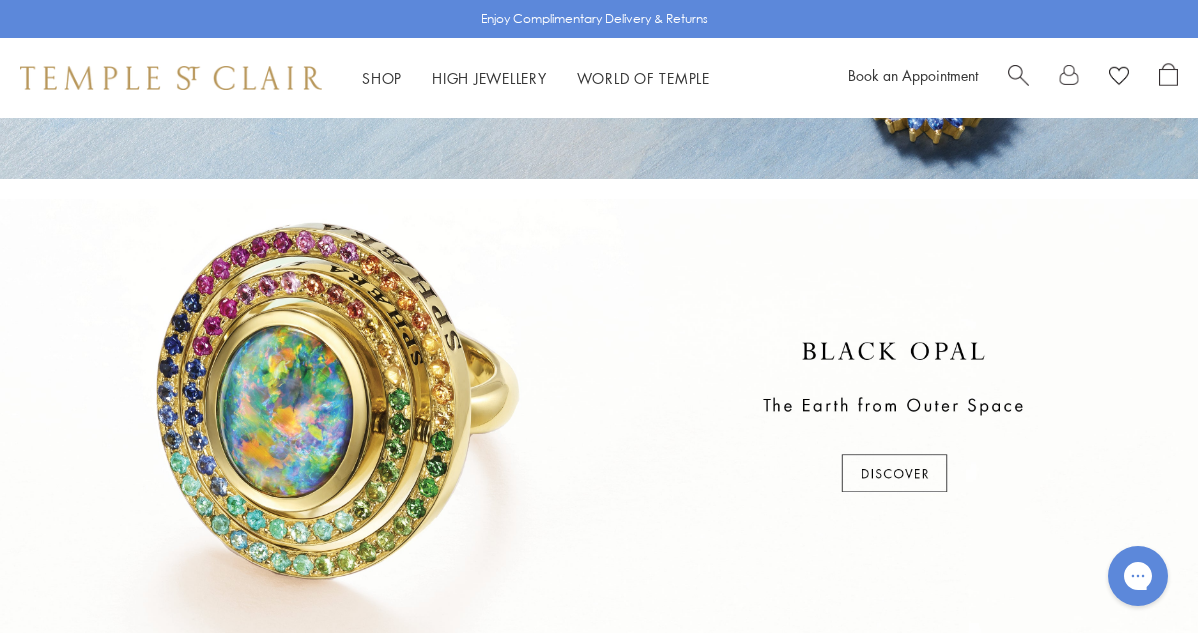 click at bounding box center [599, 418] 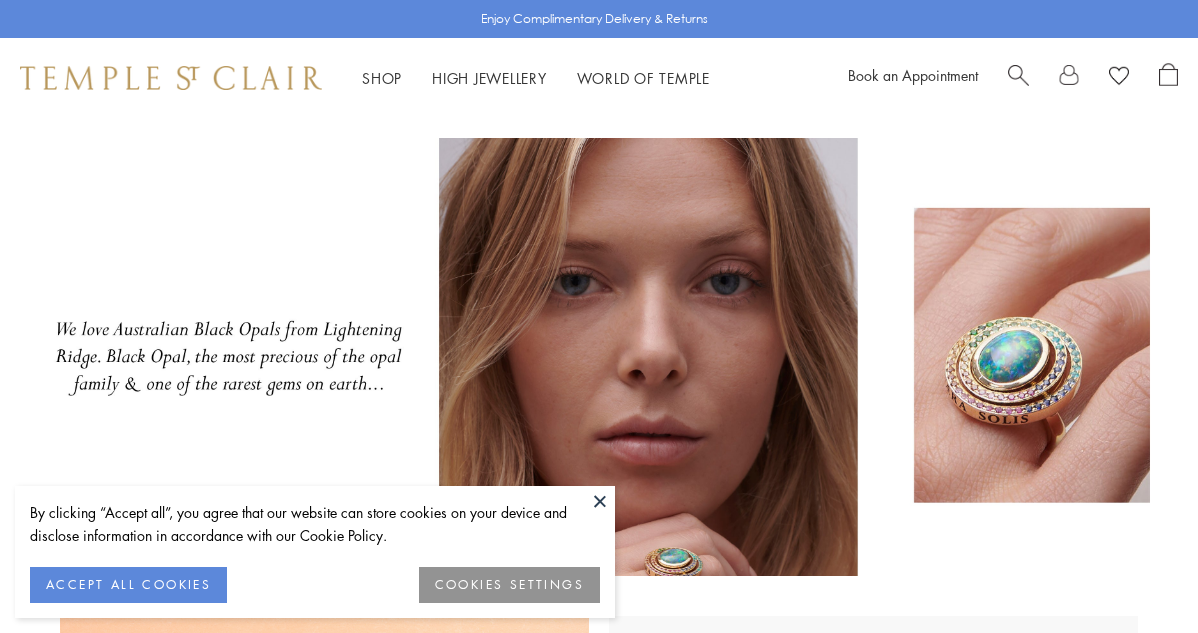 scroll, scrollTop: 0, scrollLeft: 0, axis: both 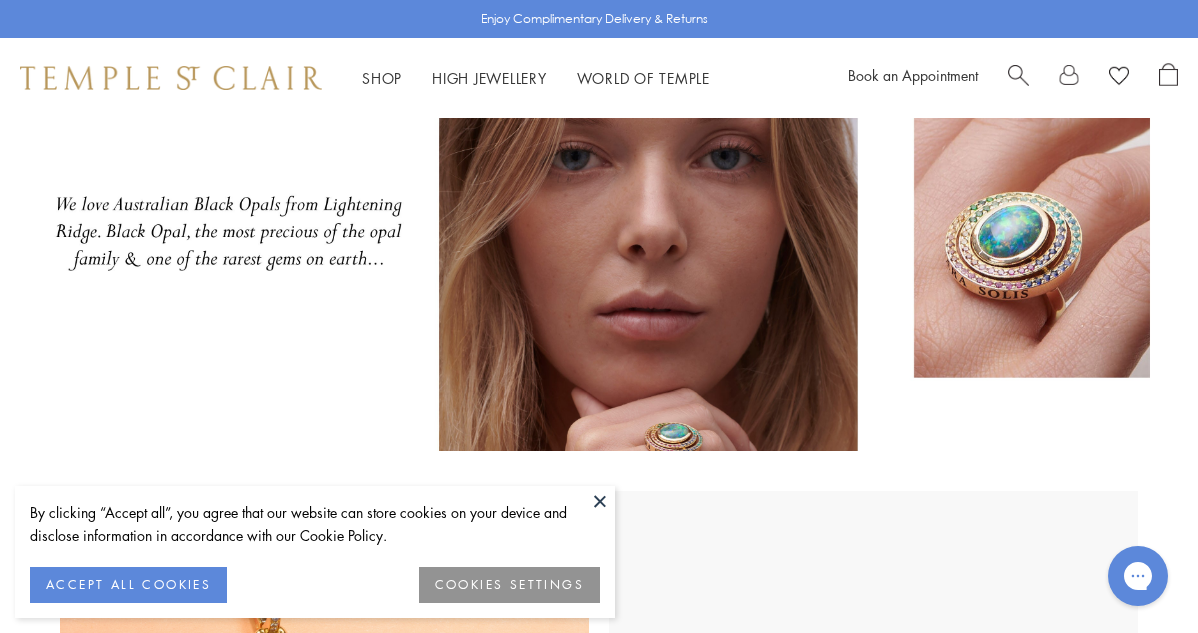 click at bounding box center (600, 501) 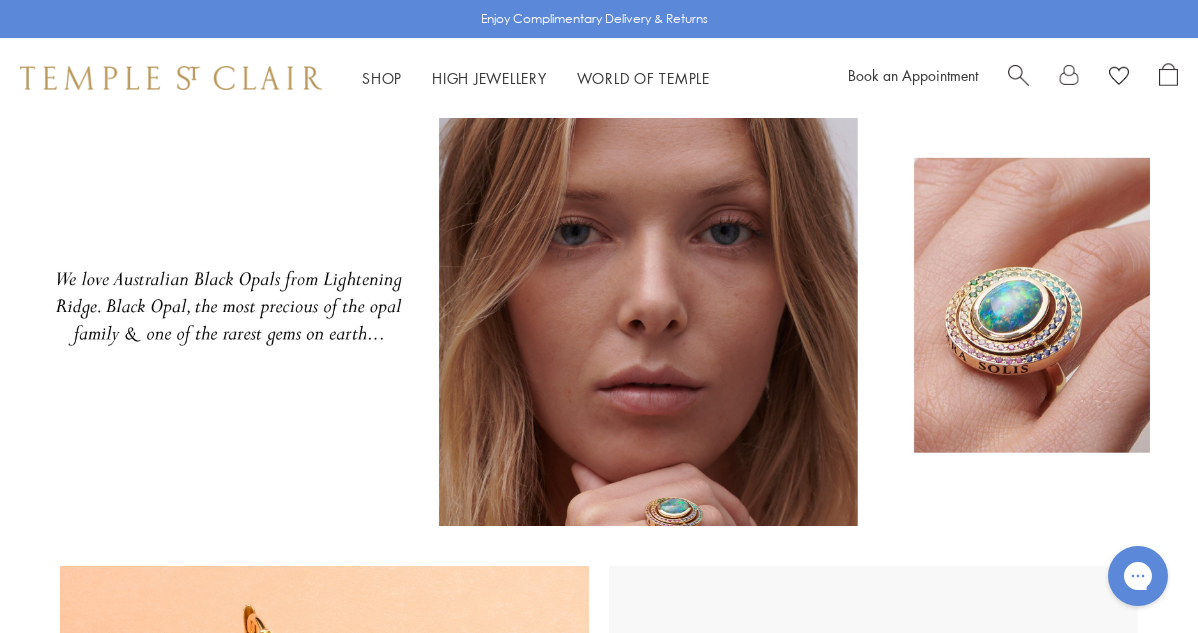 scroll, scrollTop: 0, scrollLeft: 0, axis: both 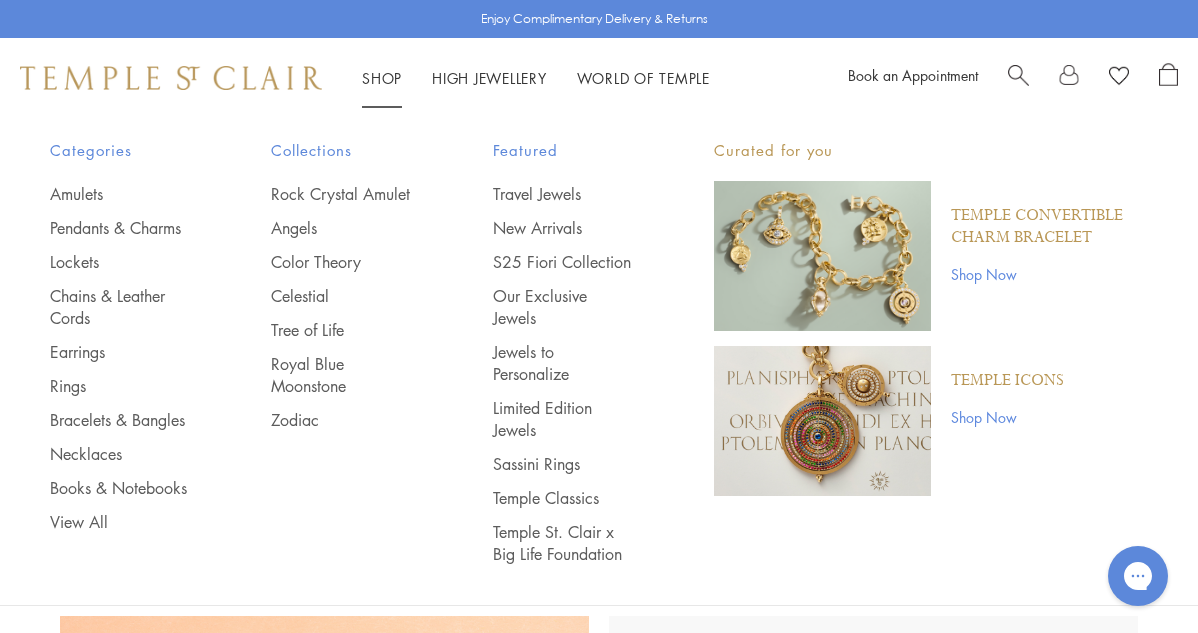 click at bounding box center (822, 421) 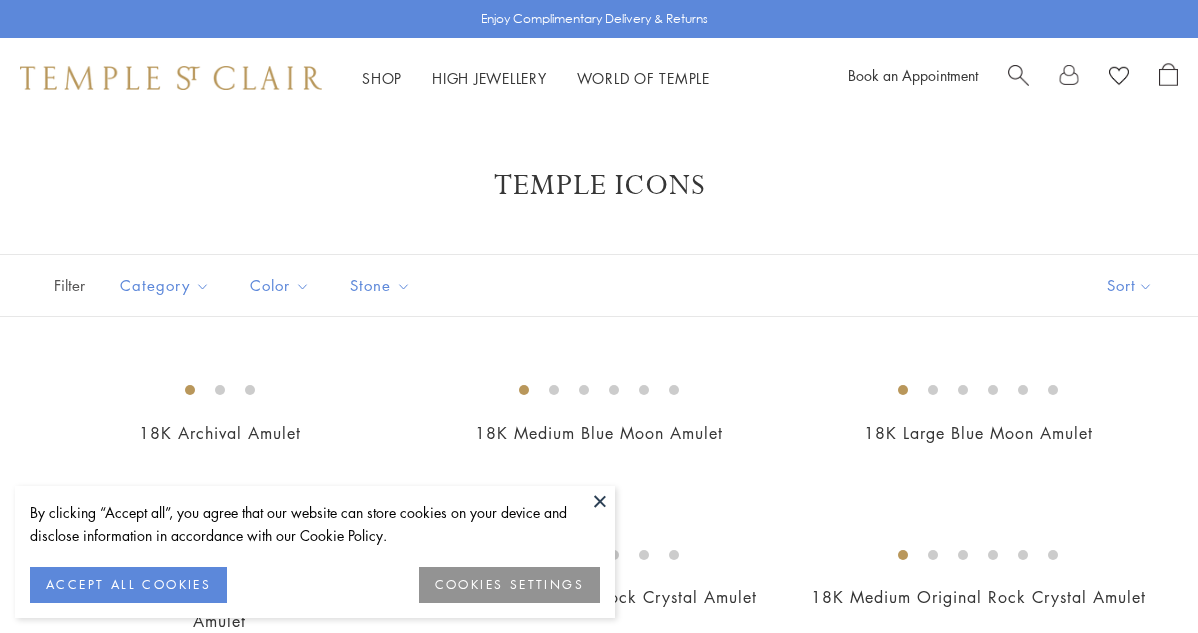 scroll, scrollTop: 0, scrollLeft: 0, axis: both 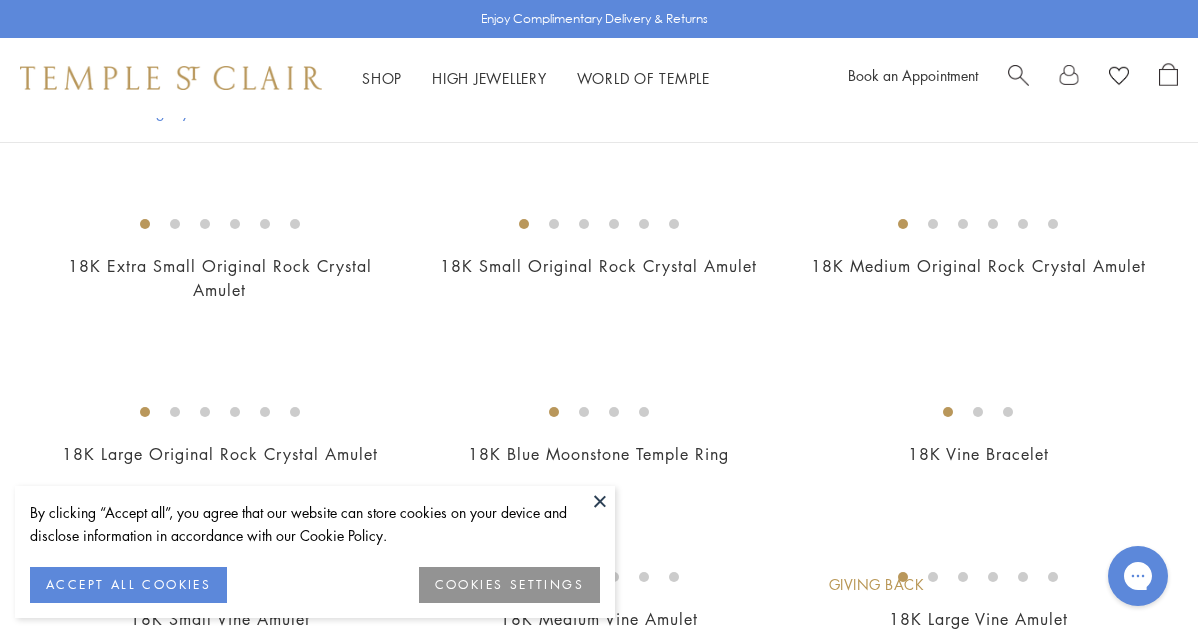 click at bounding box center [600, 501] 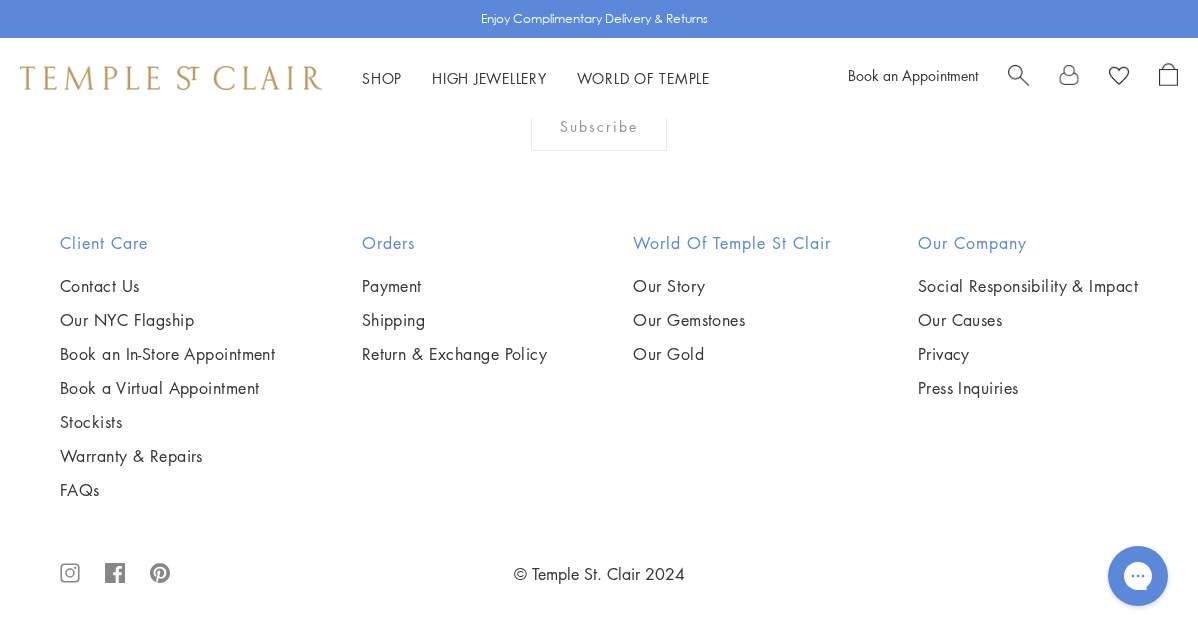 scroll, scrollTop: 4008, scrollLeft: 0, axis: vertical 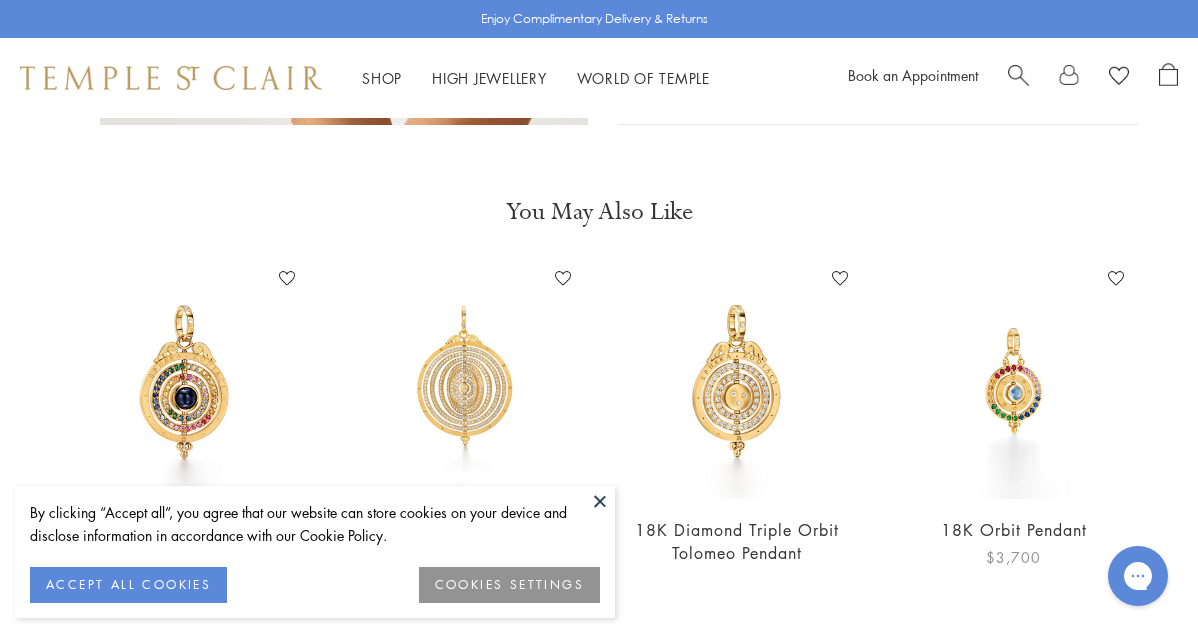 click at bounding box center [1014, 381] 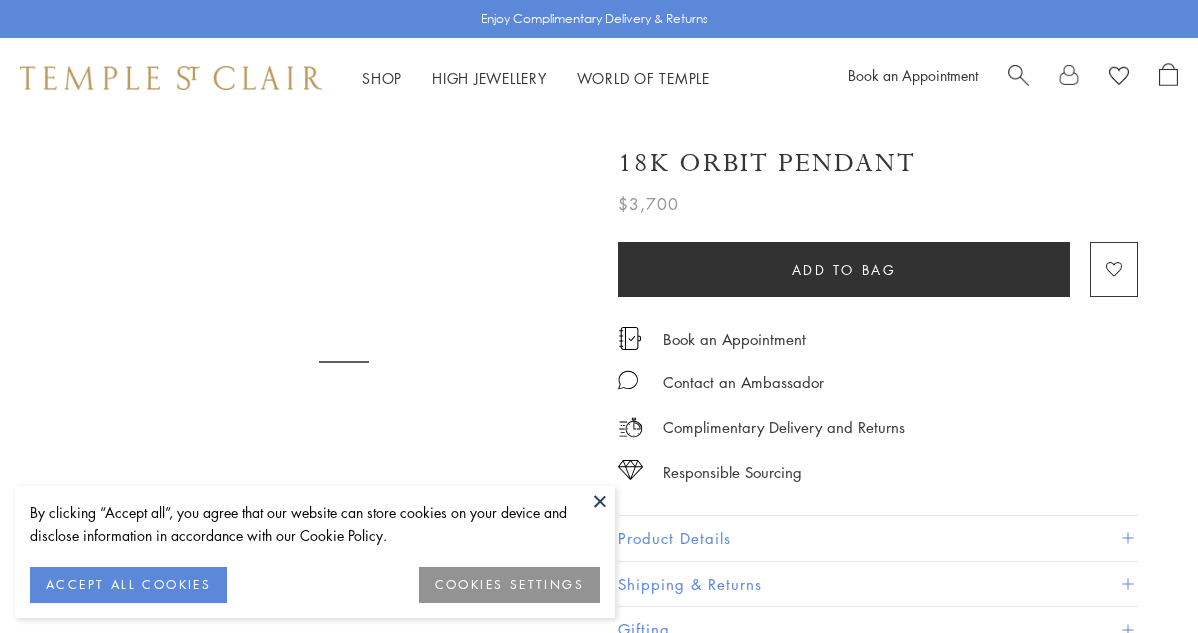 scroll, scrollTop: 0, scrollLeft: 0, axis: both 